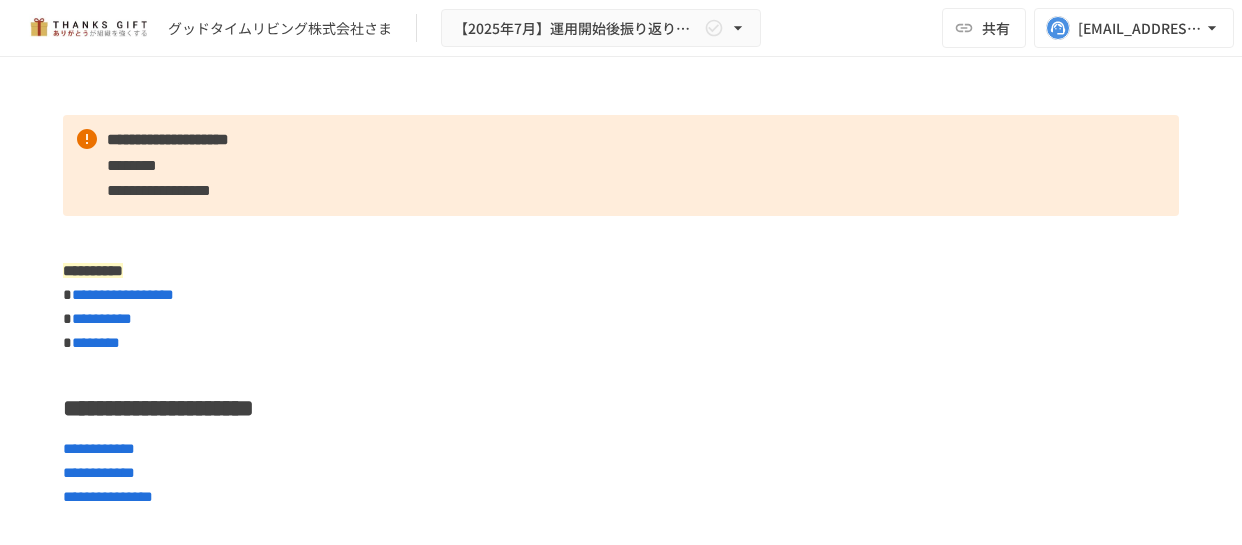 scroll, scrollTop: 0, scrollLeft: 0, axis: both 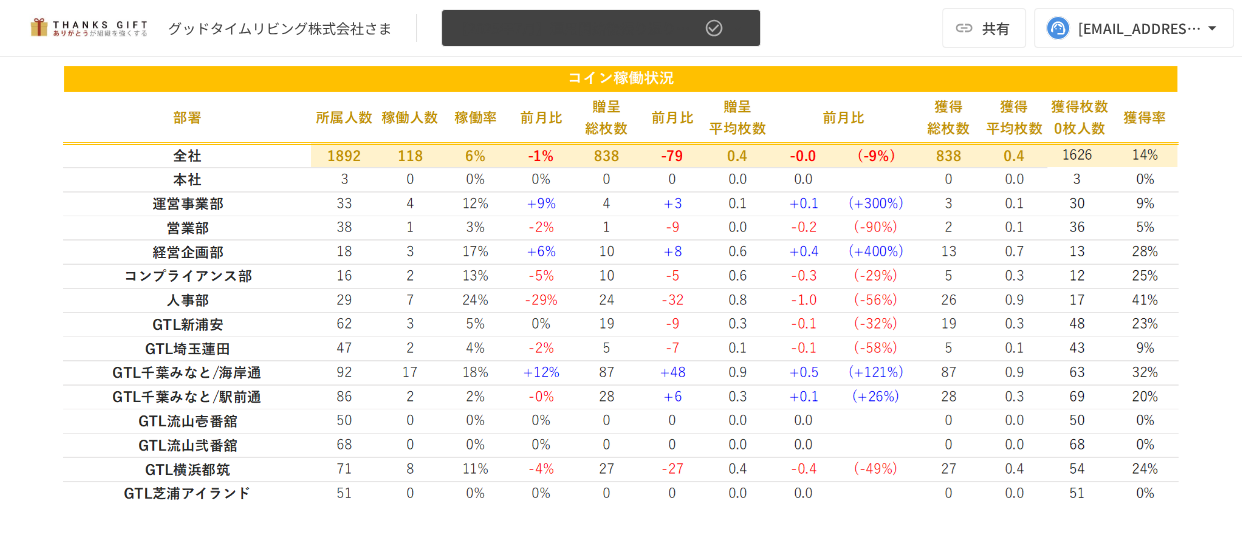 click on "【2025年7月】運用開始後振り返りミーティング" at bounding box center (601, 28) 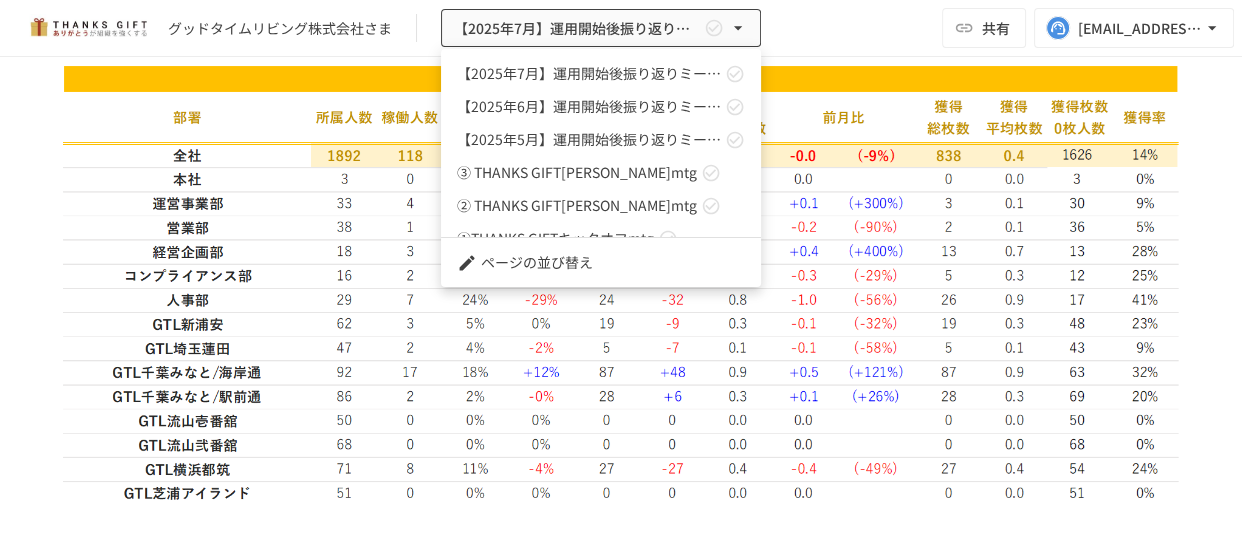 click at bounding box center (621, 272) 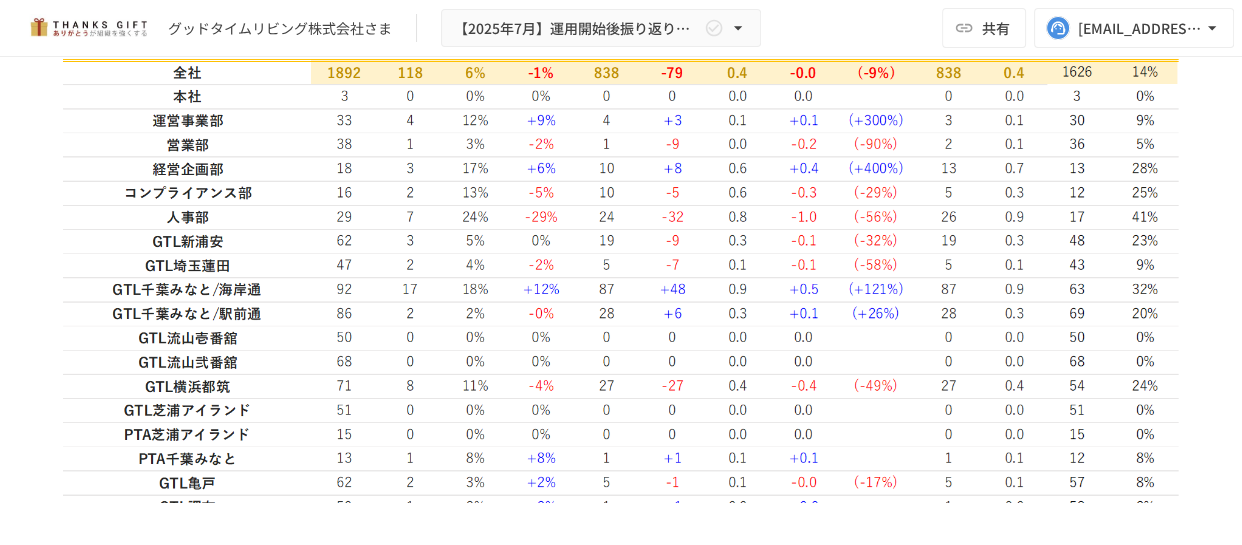 scroll, scrollTop: 2060, scrollLeft: 0, axis: vertical 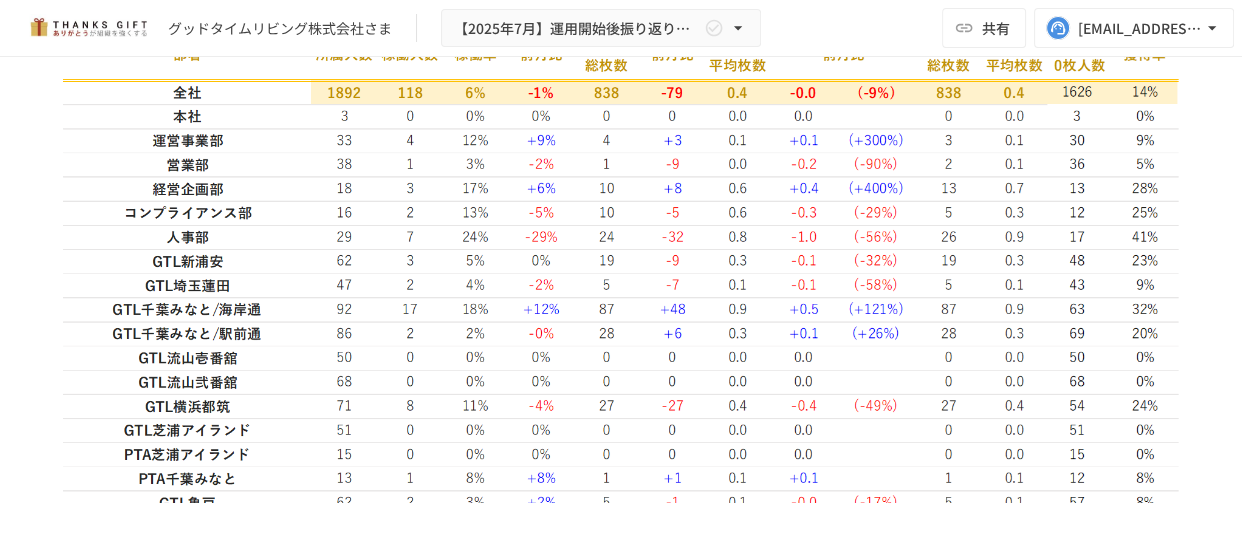 click on "**********" at bounding box center (621, 3392) 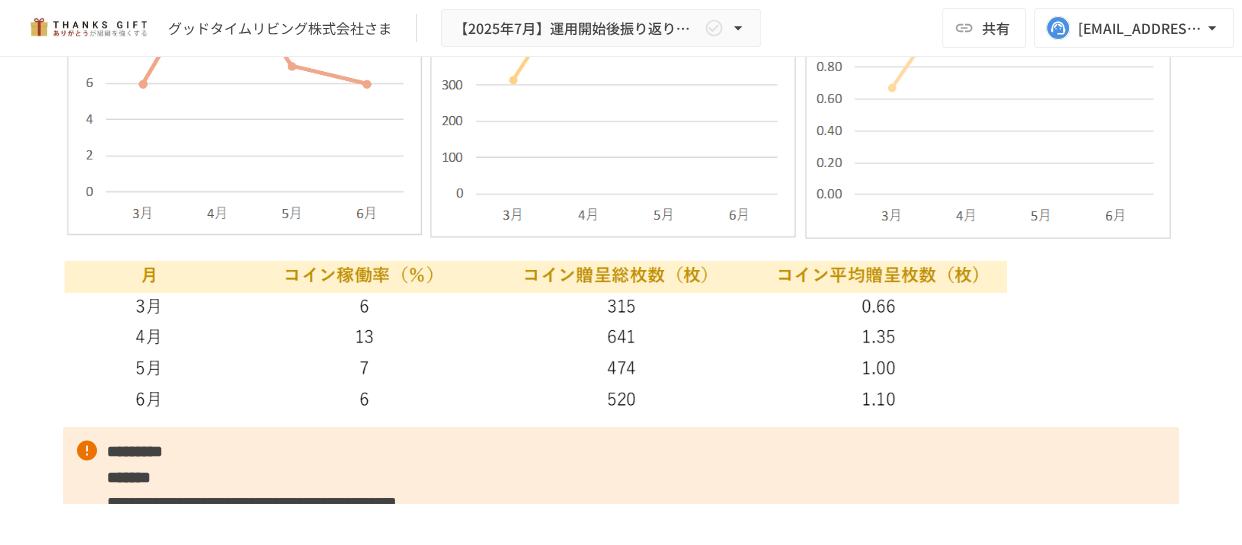 scroll, scrollTop: 3332, scrollLeft: 0, axis: vertical 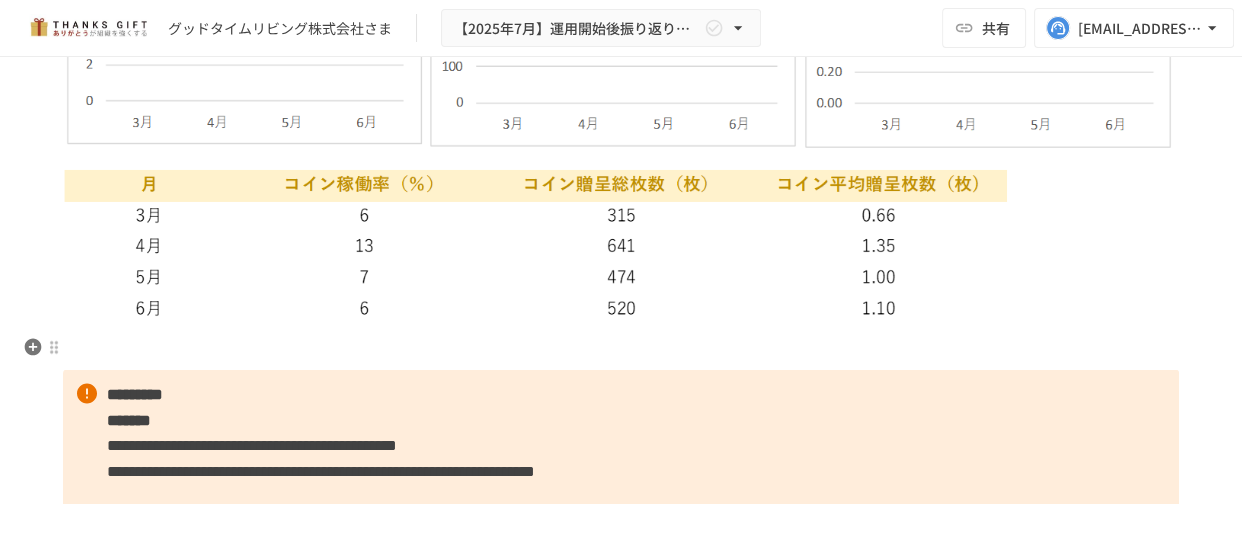 click at bounding box center (621, 348) 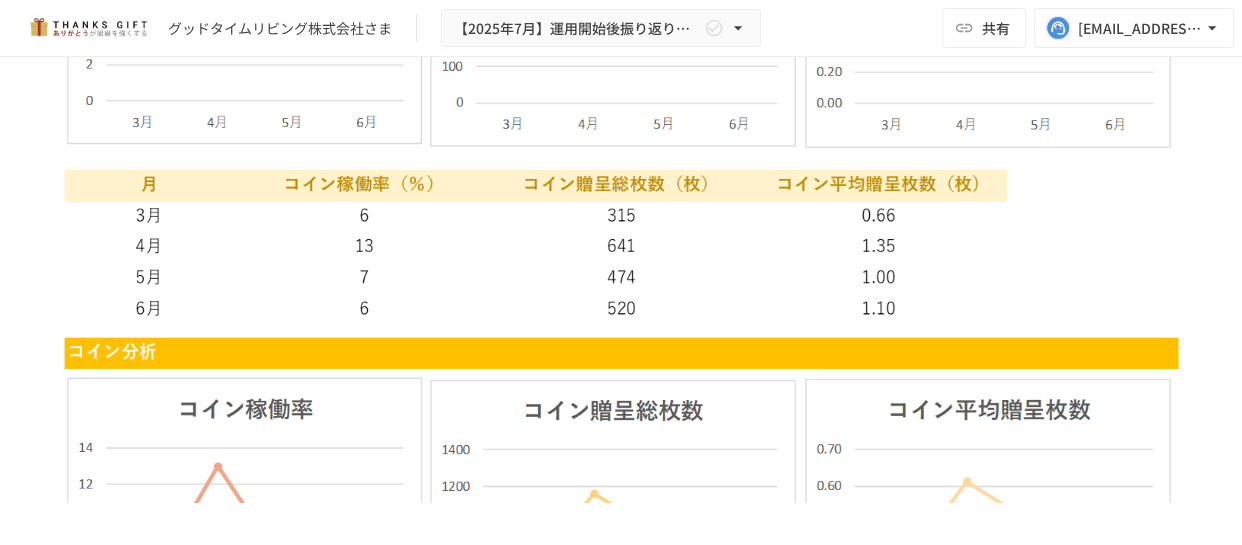 click at bounding box center [621, 31] 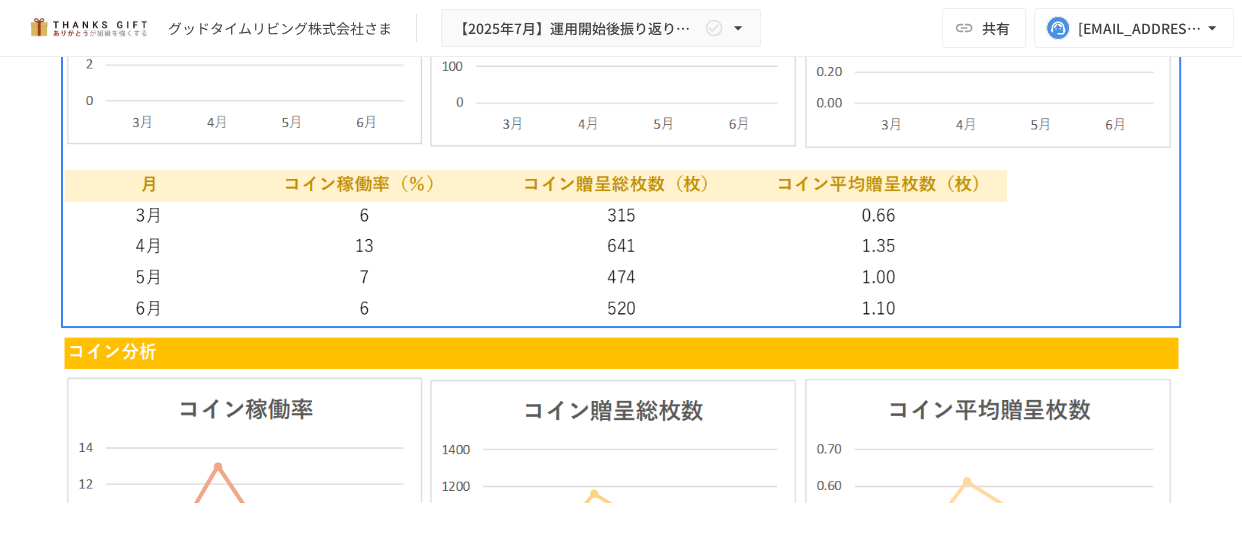 click at bounding box center [621, 31] 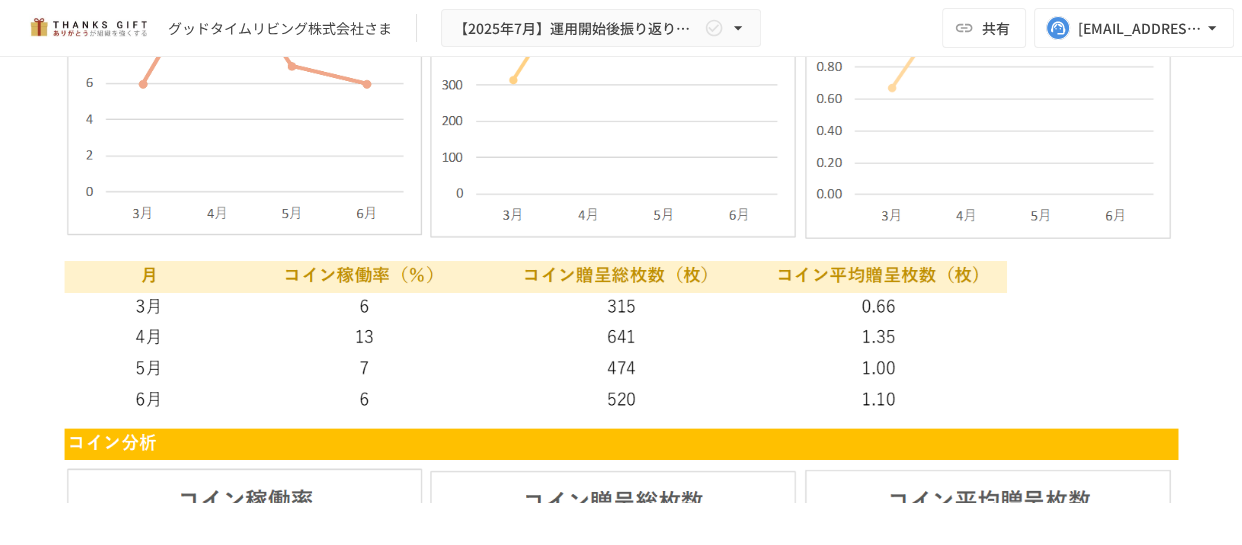 scroll, scrollTop: 2969, scrollLeft: 0, axis: vertical 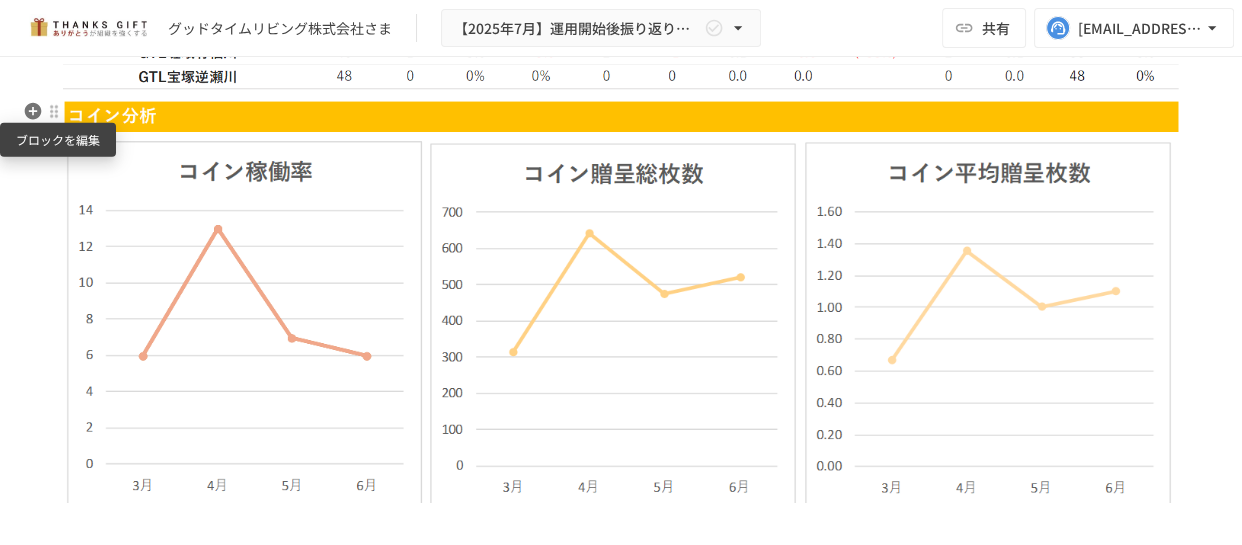 click at bounding box center (54, 111) 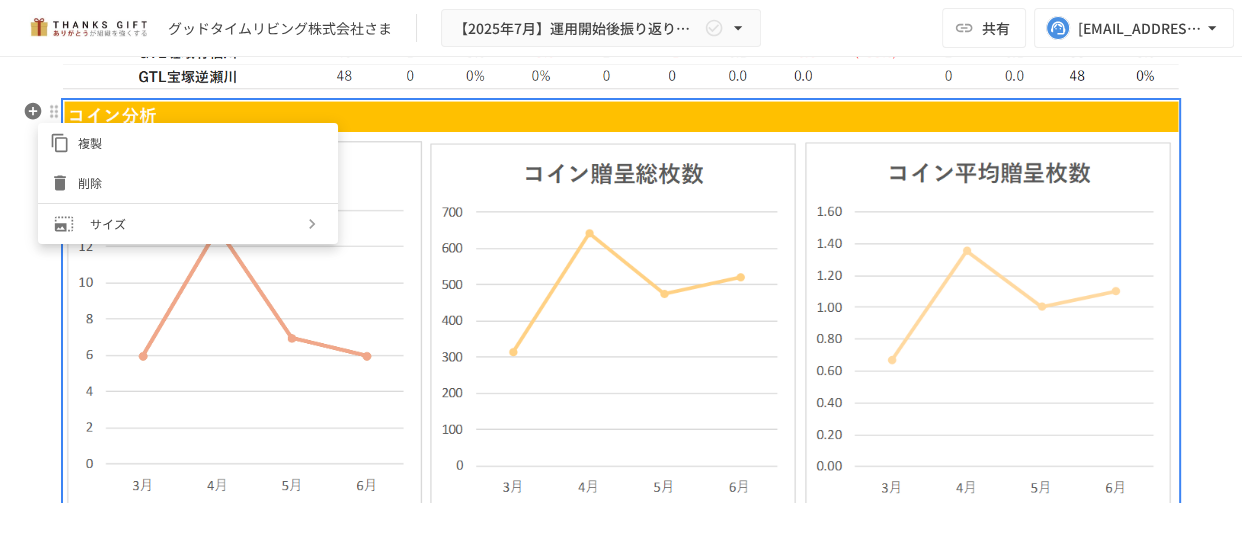 click on "削除" at bounding box center [202, 182] 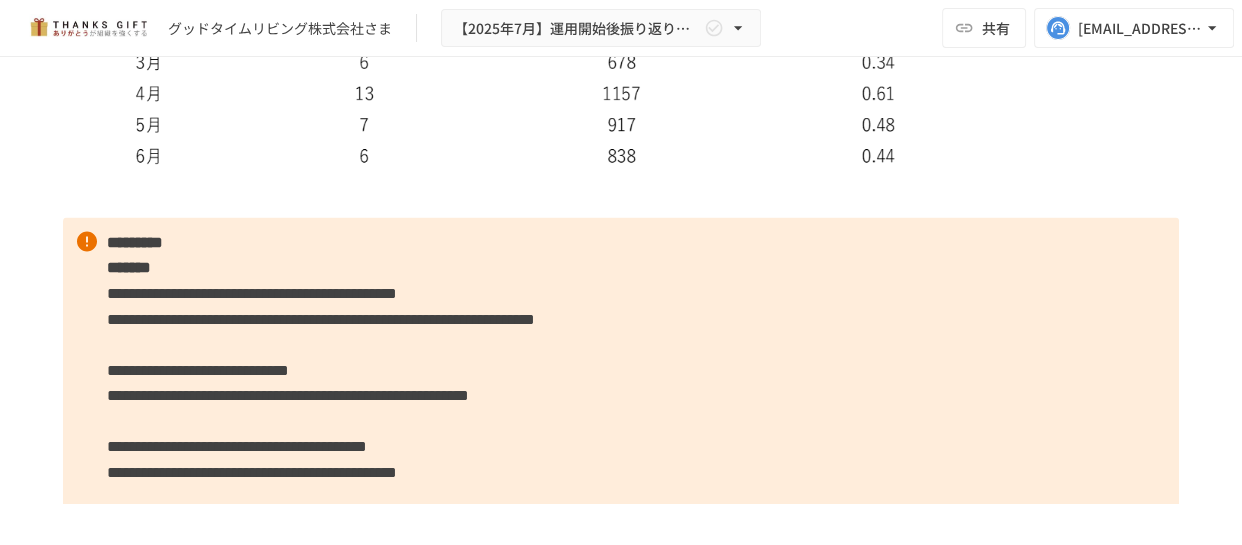 scroll, scrollTop: 3332, scrollLeft: 0, axis: vertical 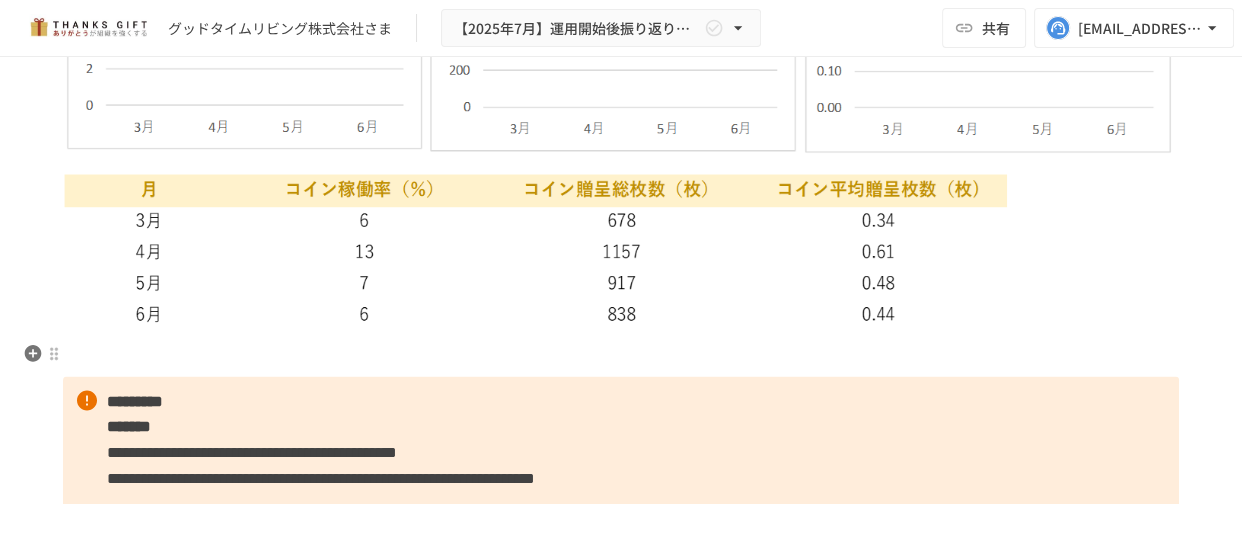 click at bounding box center [621, 355] 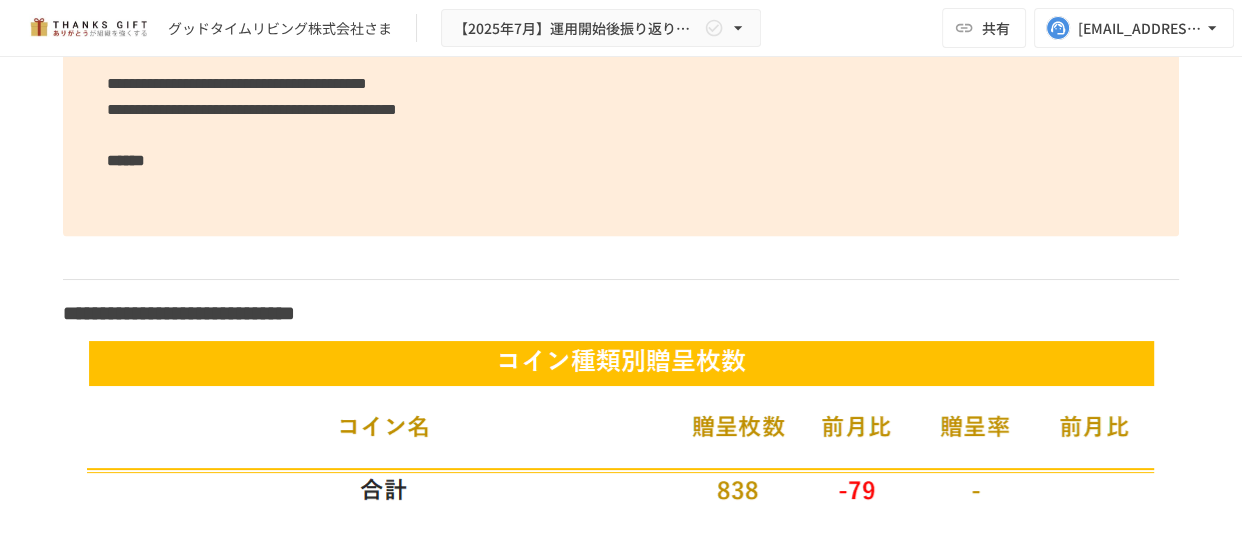 scroll, scrollTop: 3787, scrollLeft: 0, axis: vertical 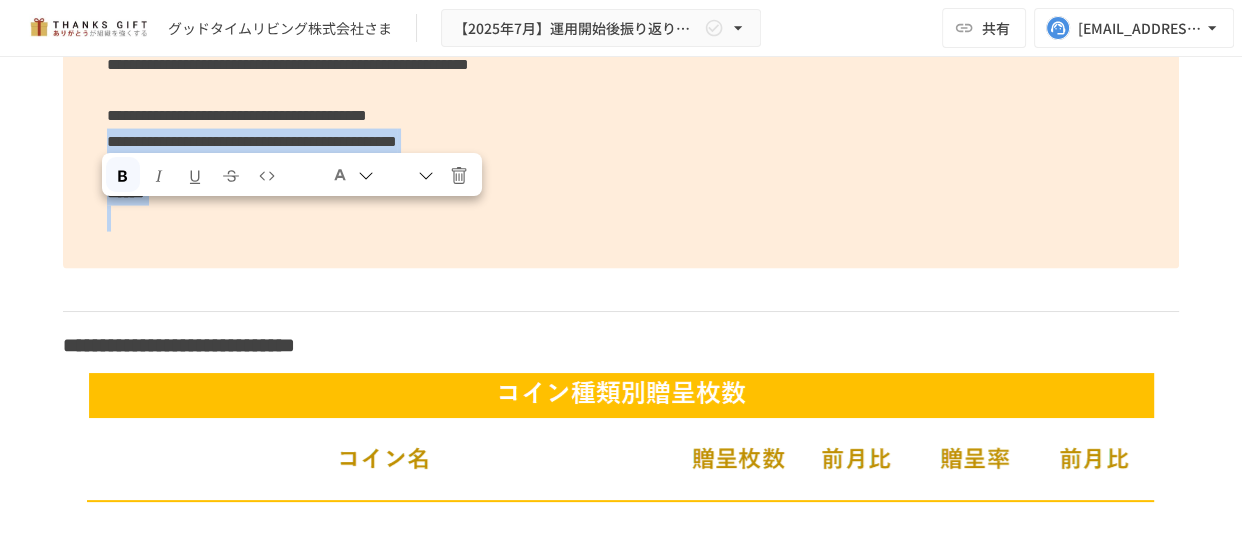 drag, startPoint x: 905, startPoint y: 175, endPoint x: 890, endPoint y: 260, distance: 86.313385 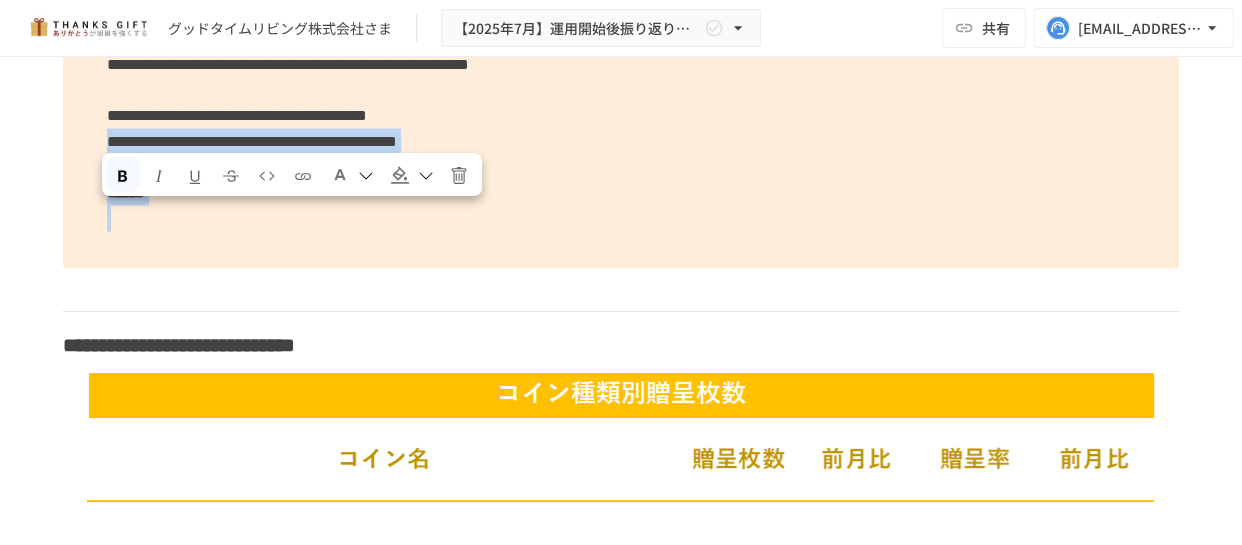 click on "**********" at bounding box center (621, 78) 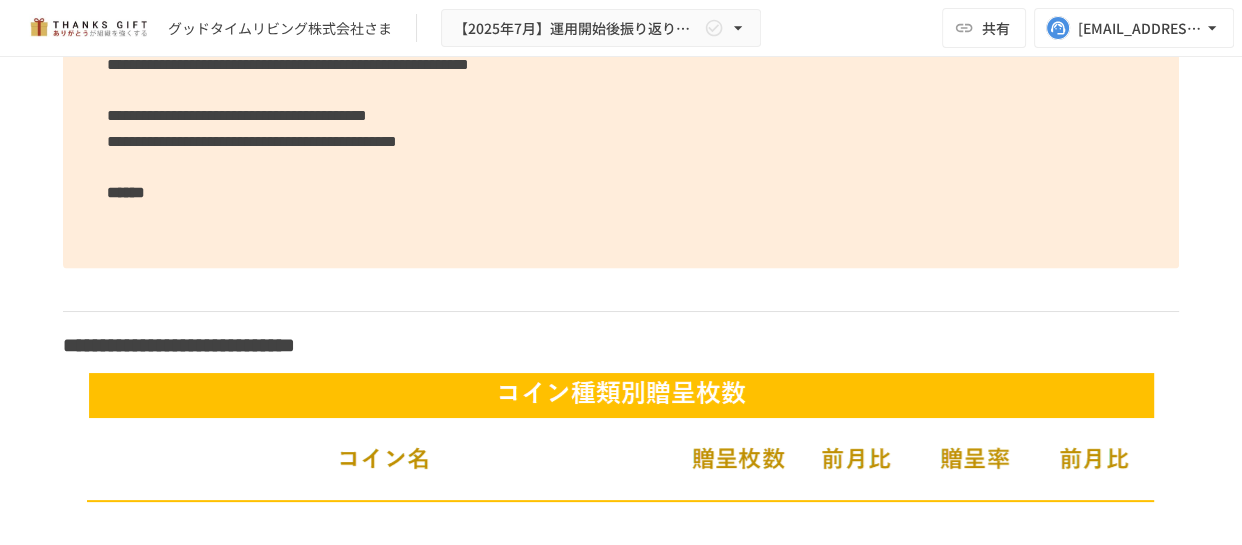 click at bounding box center (621, 290) 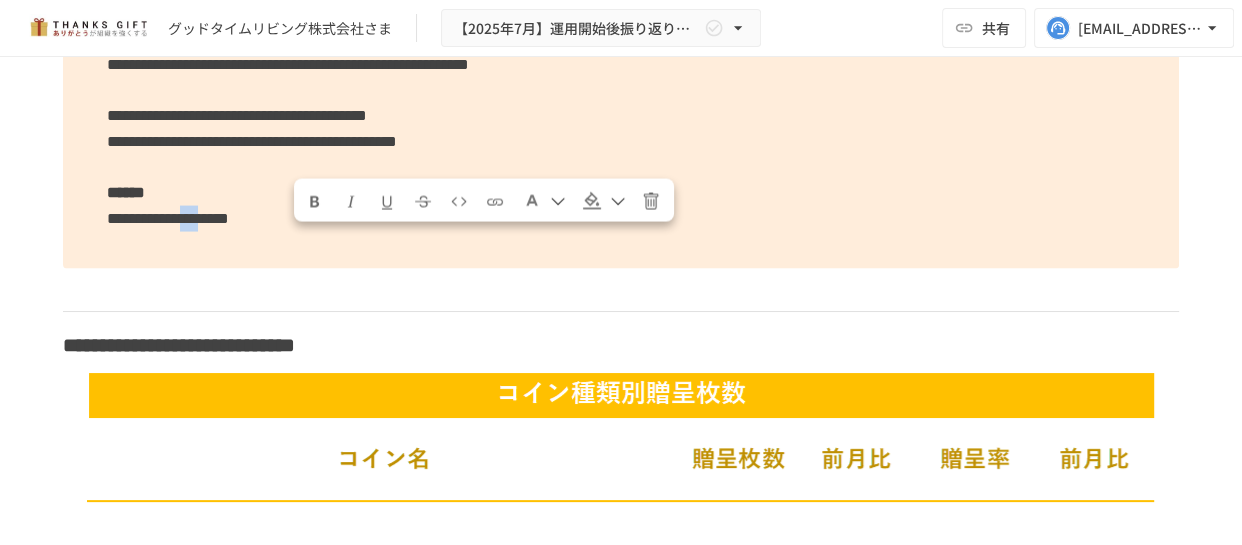 drag, startPoint x: 333, startPoint y: 242, endPoint x: 302, endPoint y: 247, distance: 31.400637 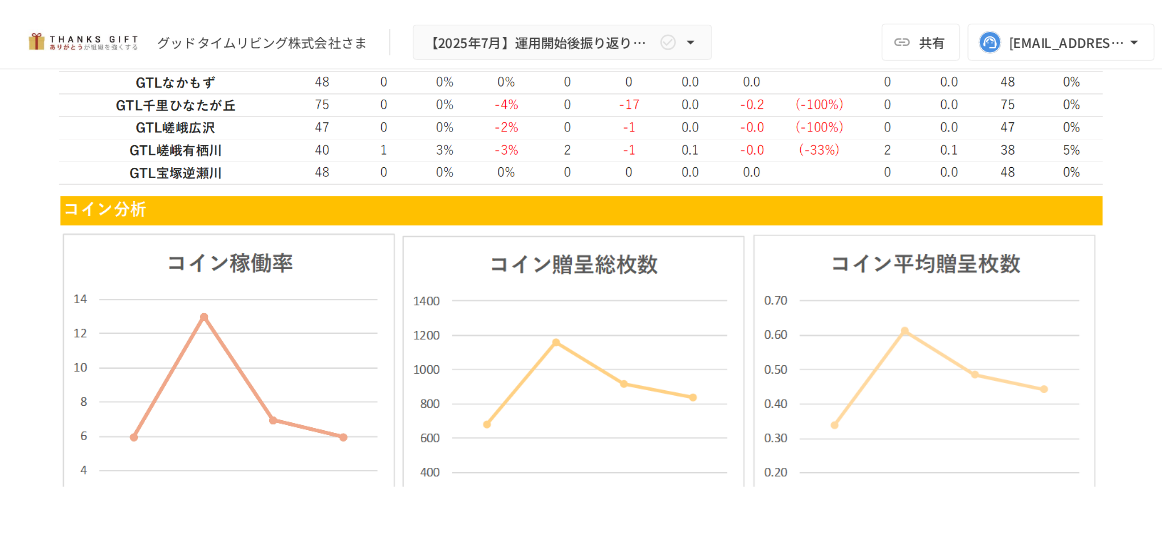 scroll, scrollTop: 2969, scrollLeft: 0, axis: vertical 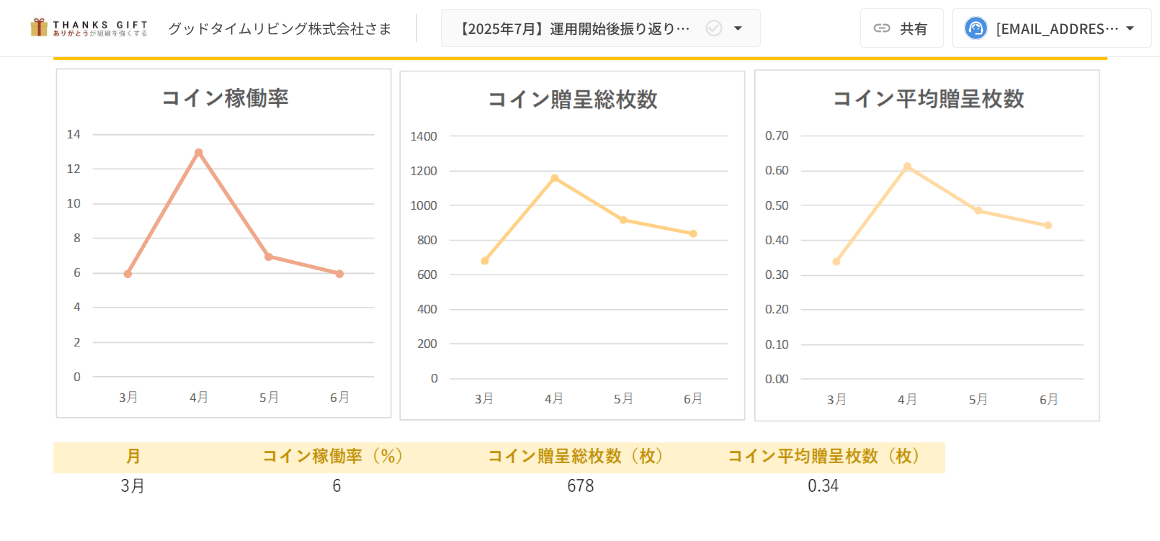 click at bounding box center (580, 310) 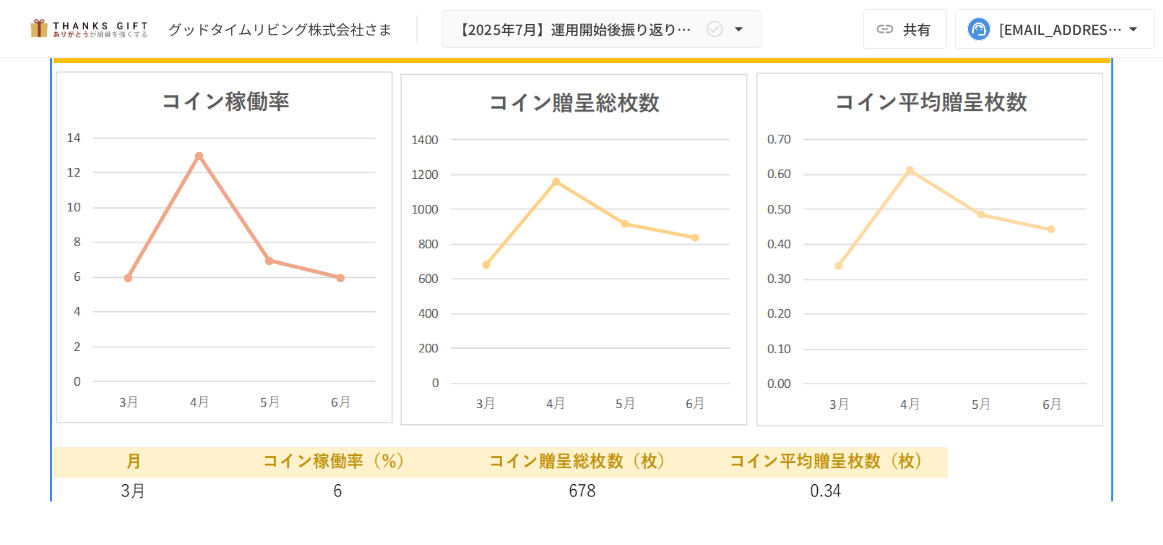scroll, scrollTop: 2969, scrollLeft: 0, axis: vertical 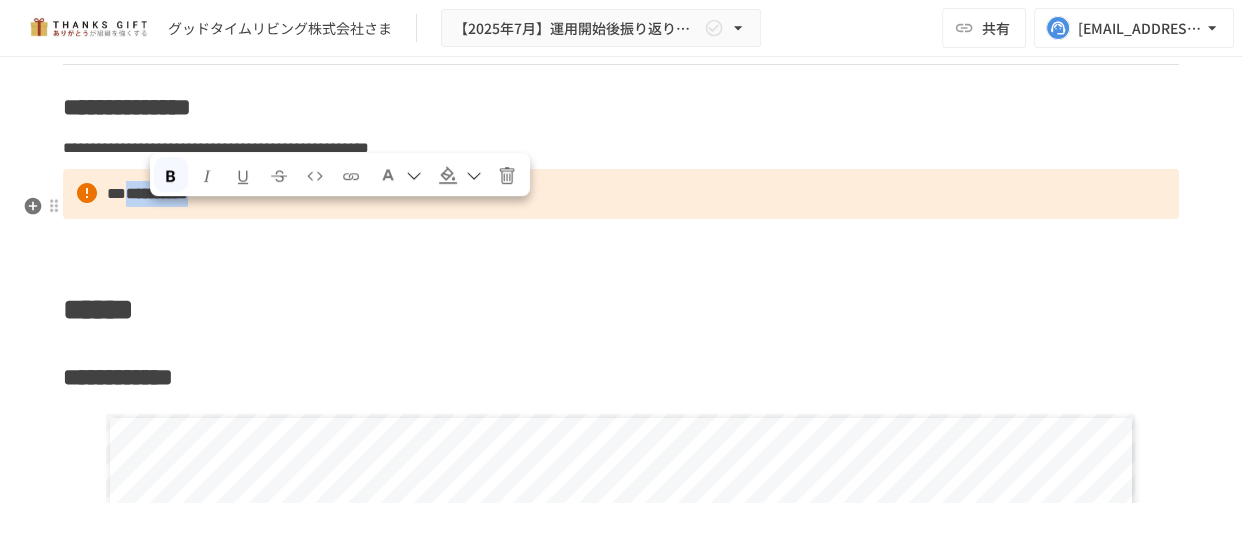 drag, startPoint x: 303, startPoint y: 226, endPoint x: 148, endPoint y: 234, distance: 155.20631 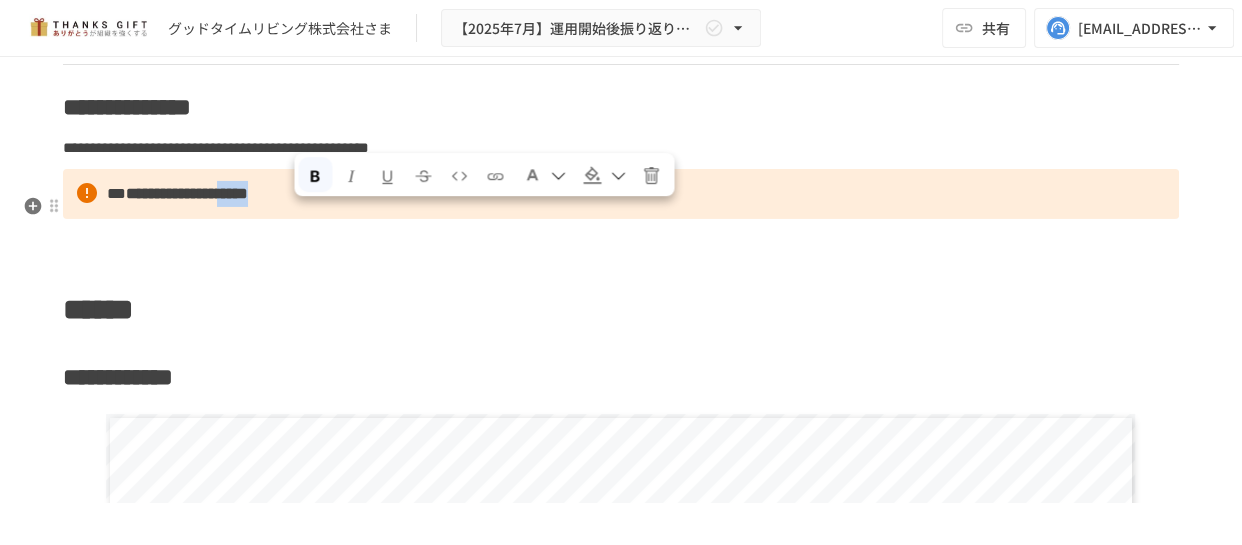 drag, startPoint x: 295, startPoint y: 219, endPoint x: 357, endPoint y: 222, distance: 62.072536 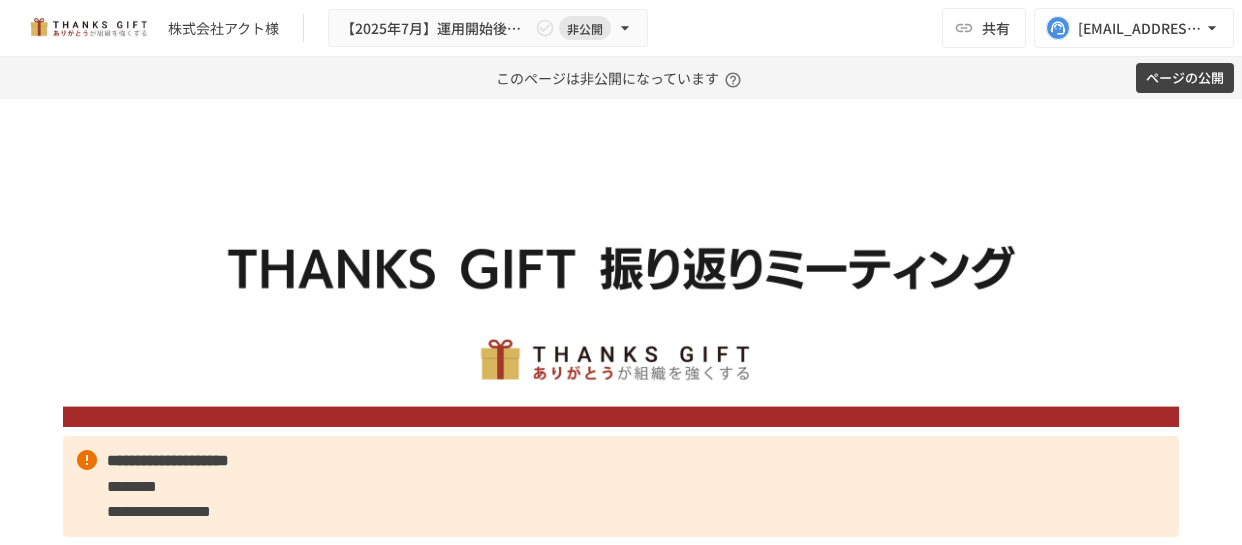 scroll, scrollTop: 0, scrollLeft: 0, axis: both 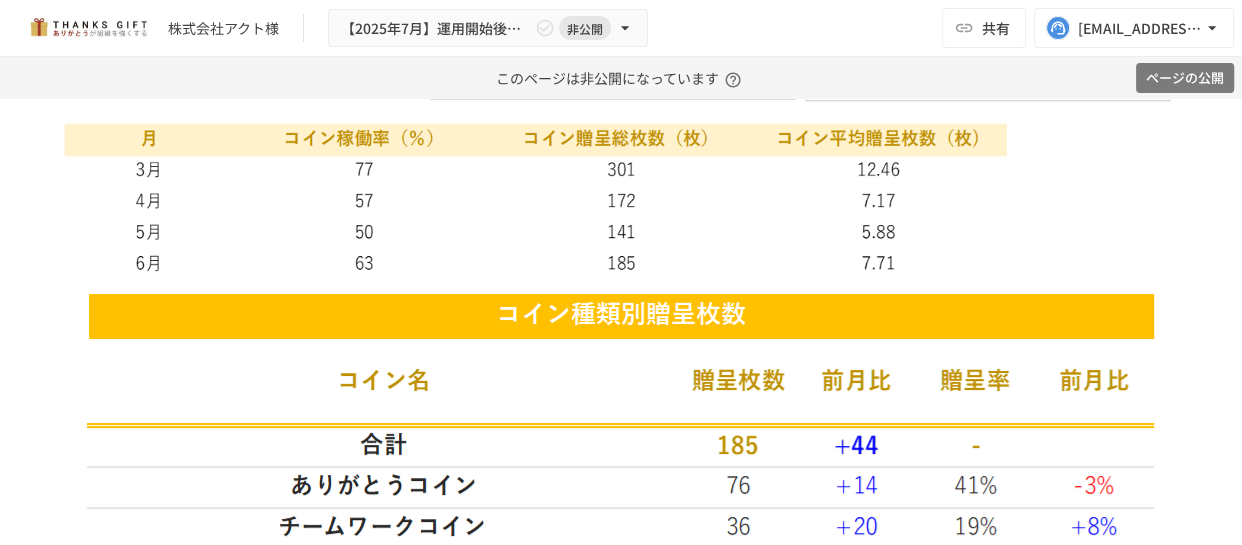 click on "ページの公開" at bounding box center (1185, 78) 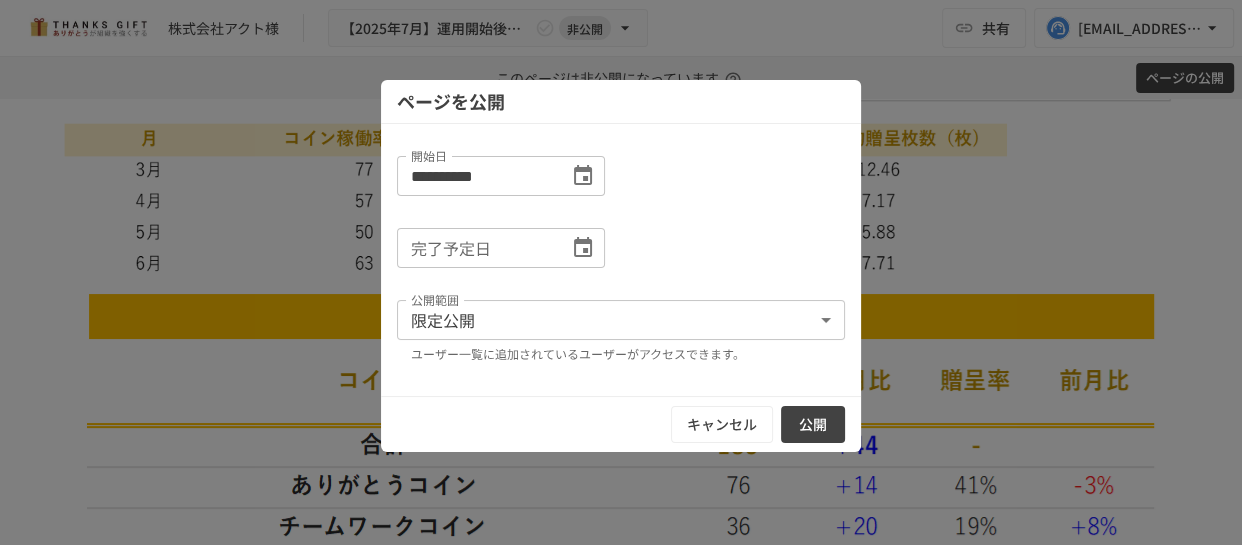 click on "公開" at bounding box center [813, 424] 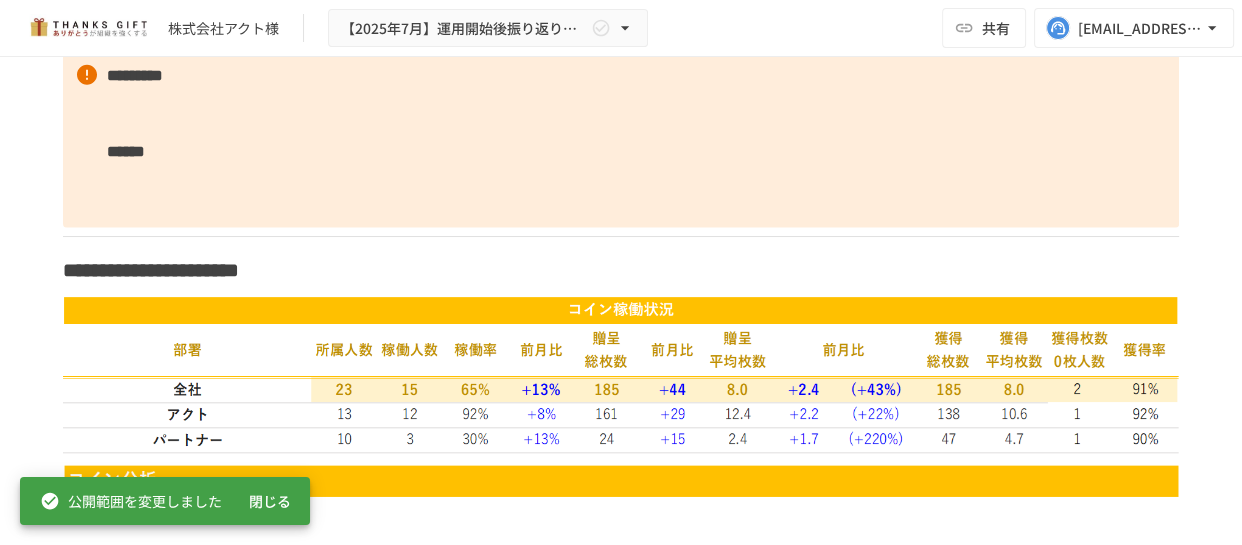 scroll, scrollTop: 4282, scrollLeft: 0, axis: vertical 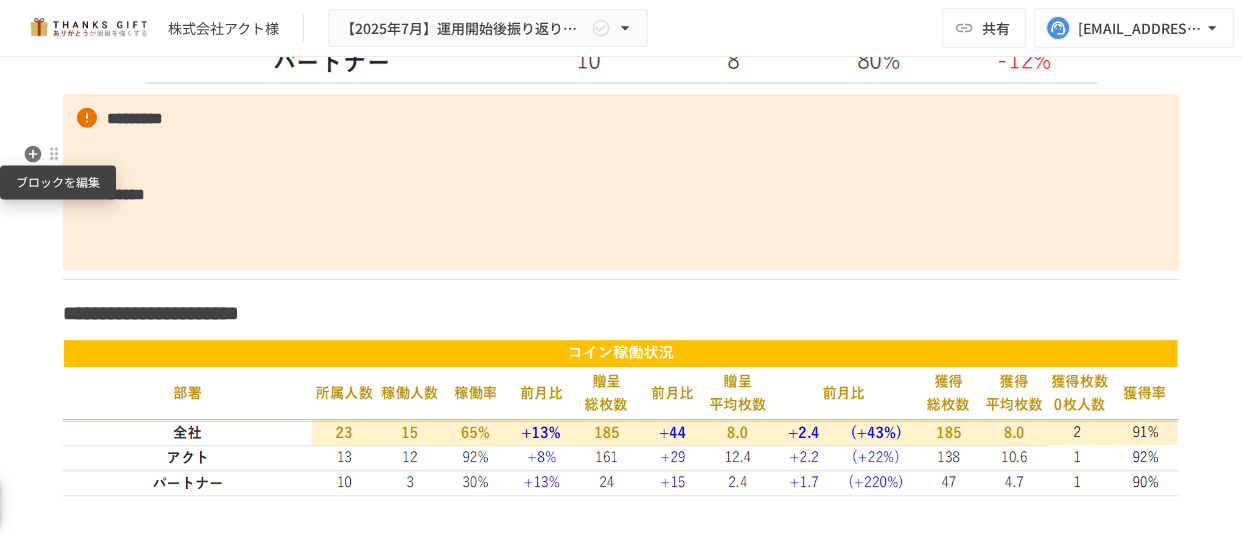 click at bounding box center (54, 154) 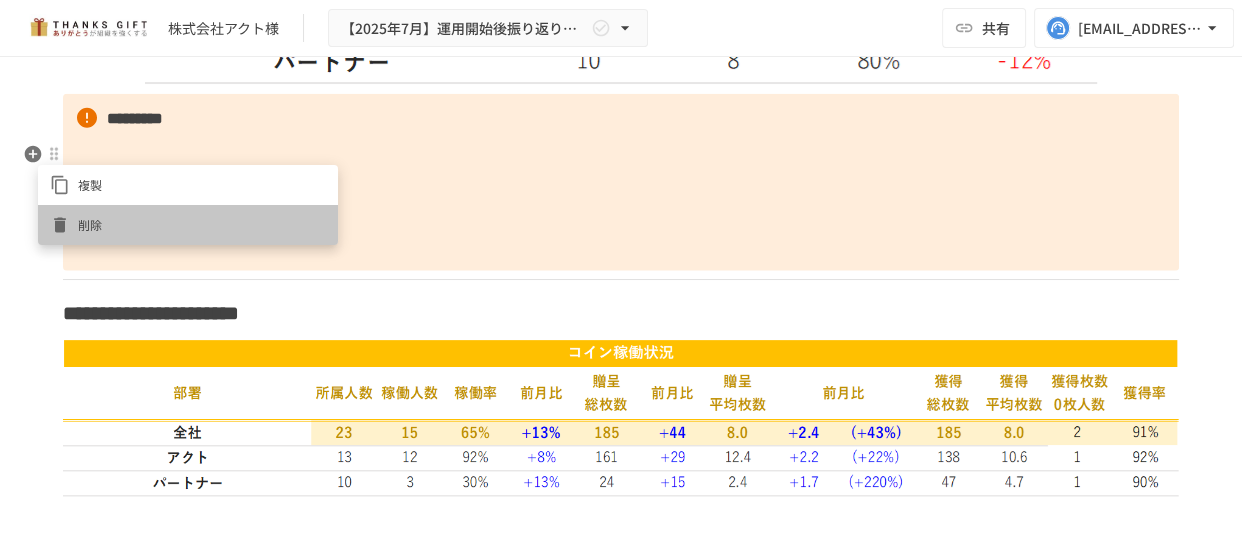 click on "削除" at bounding box center (202, 224) 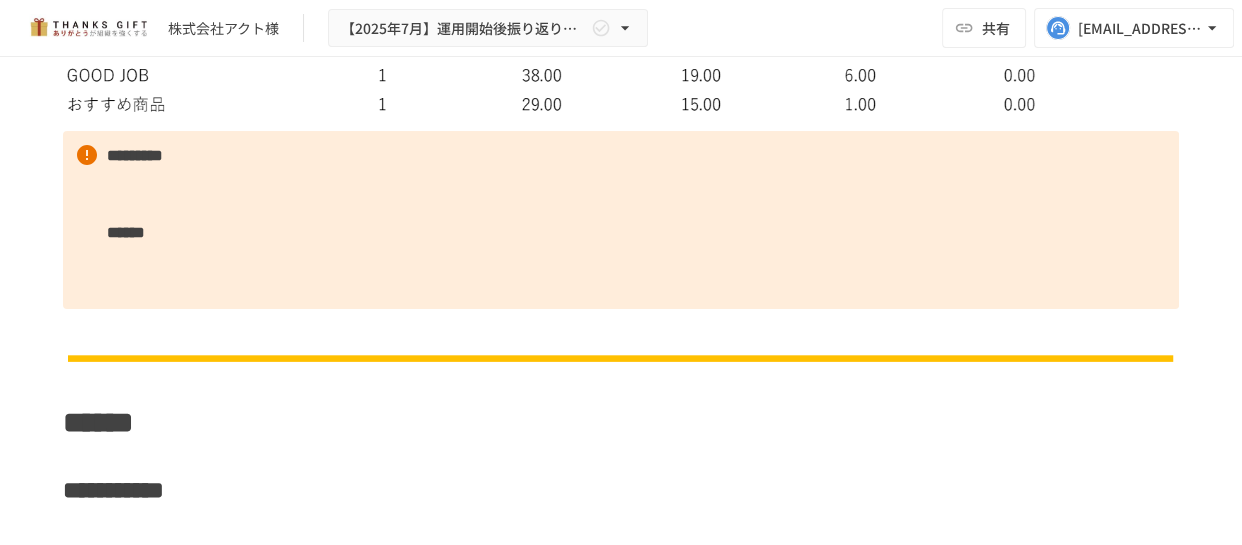 scroll, scrollTop: 7105, scrollLeft: 0, axis: vertical 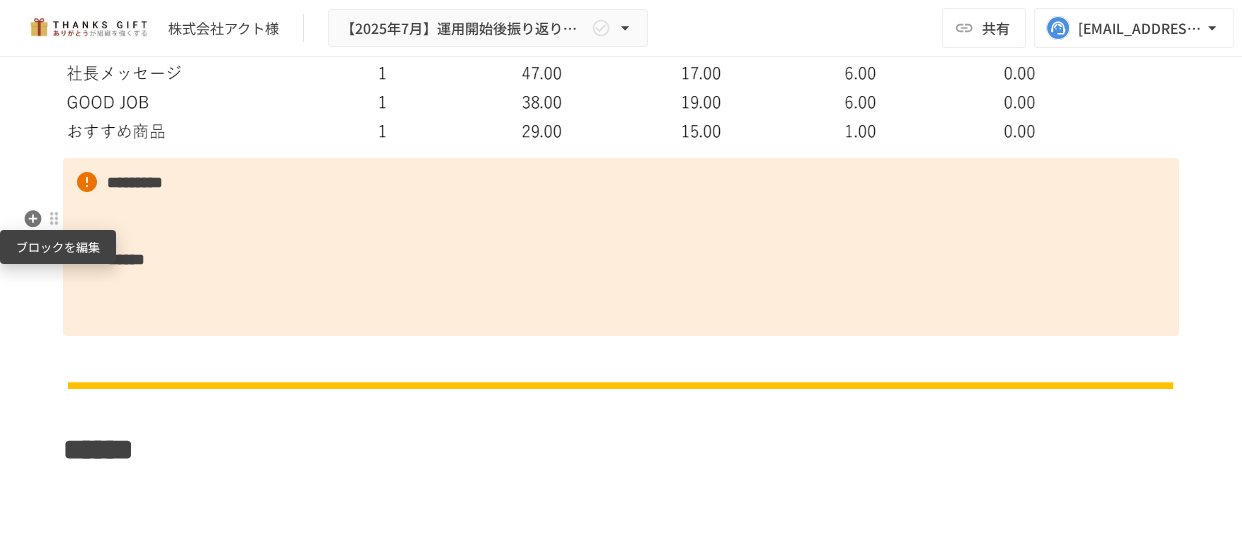 click at bounding box center [54, 218] 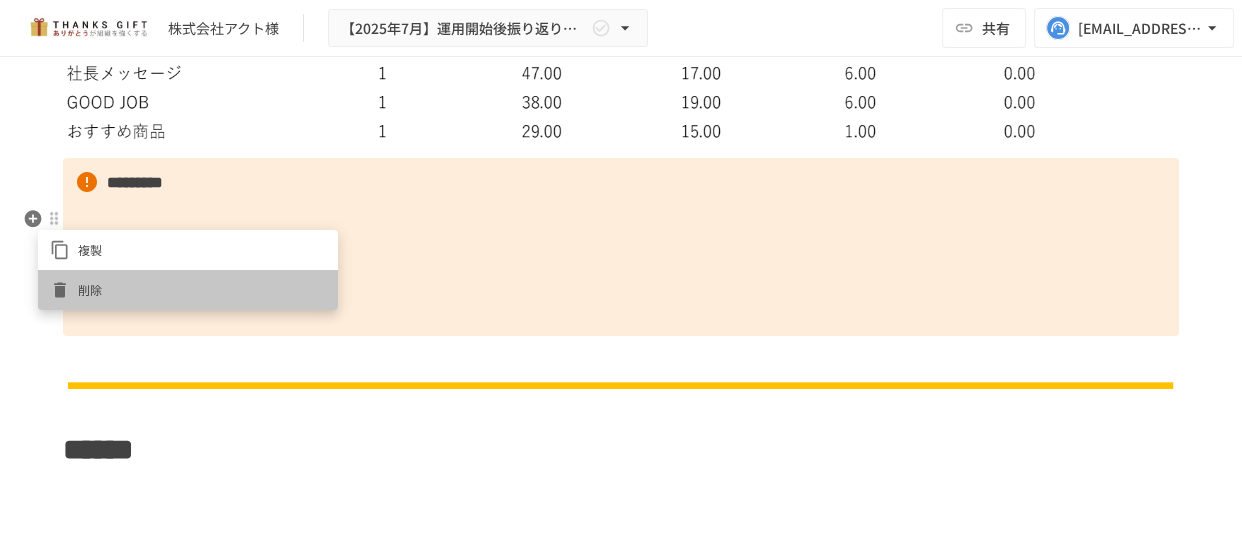 click on "削除" at bounding box center [202, 289] 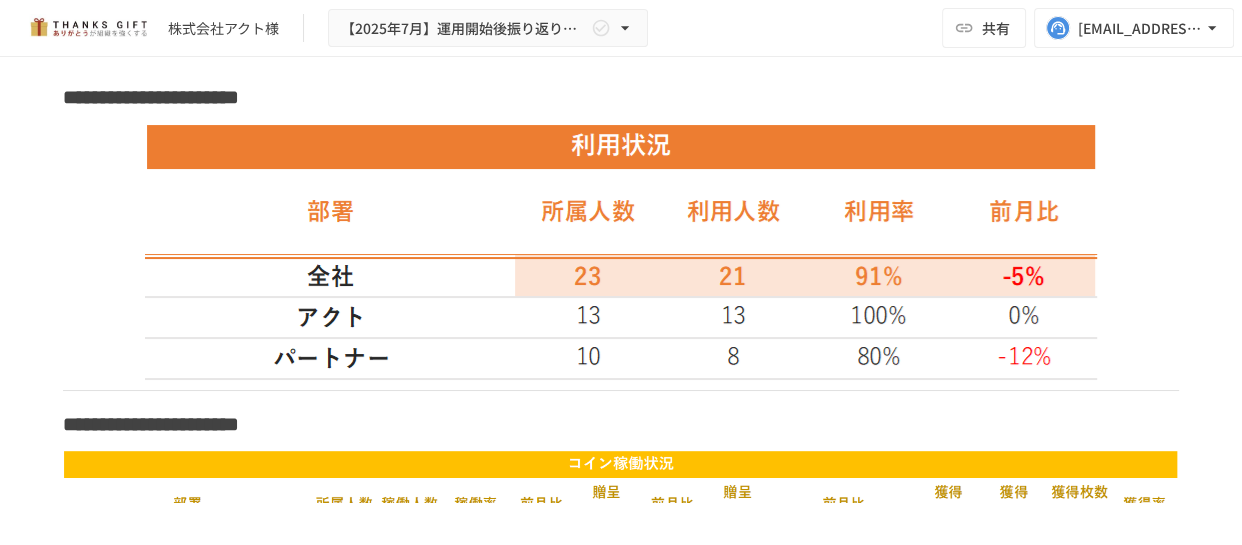scroll, scrollTop: 4479, scrollLeft: 0, axis: vertical 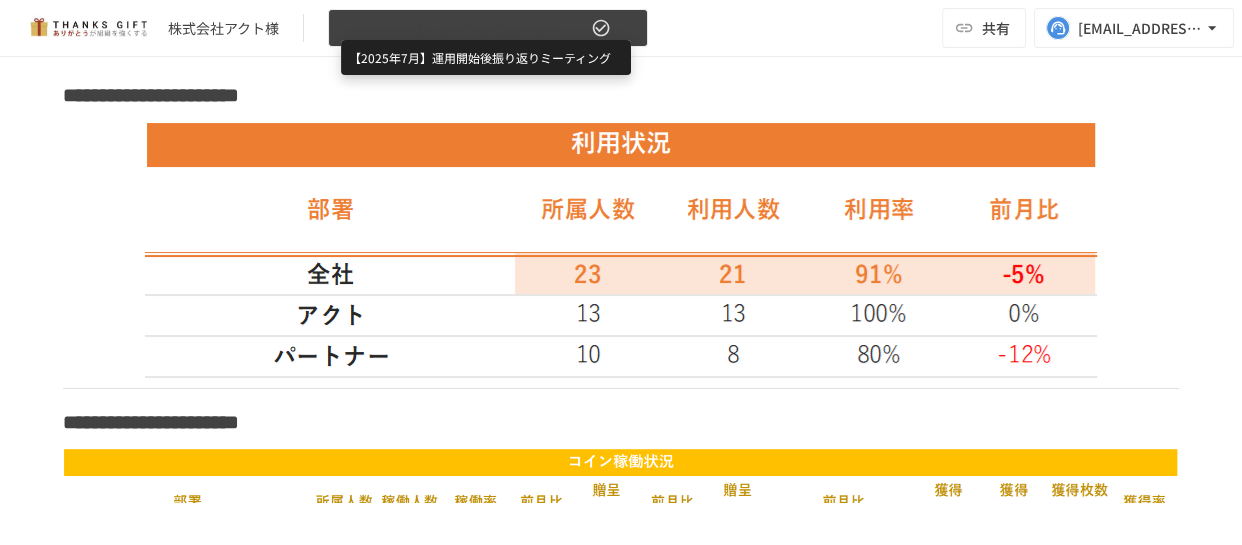 click on "【2025年7月】運用開始後振り返りミーティング" at bounding box center (464, 28) 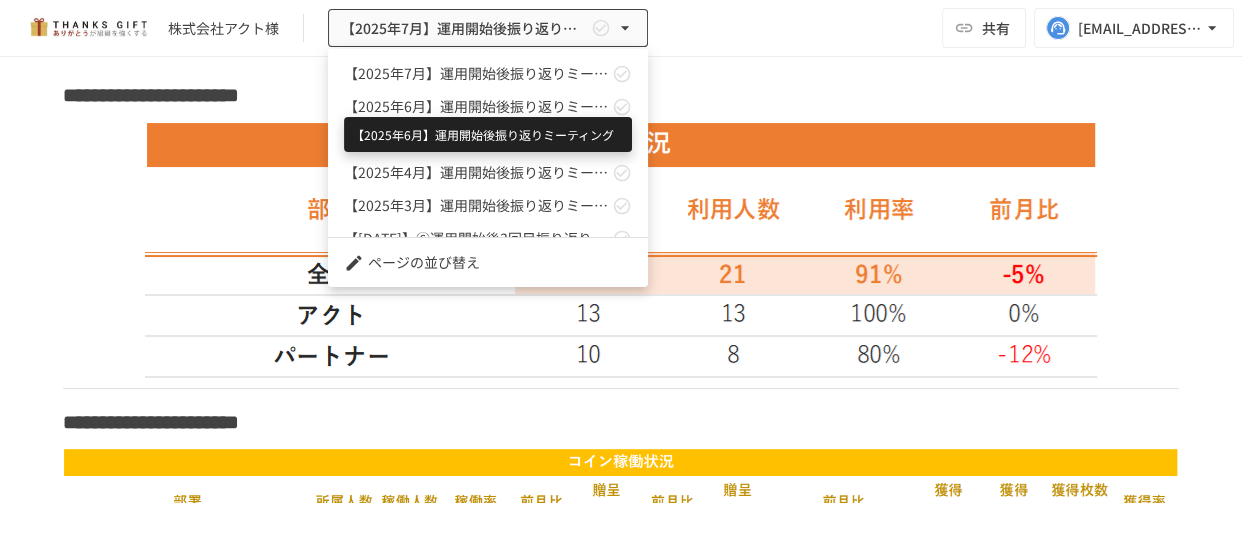 click on "【2025年6月】運用開始後振り返りミーティング" at bounding box center (476, 106) 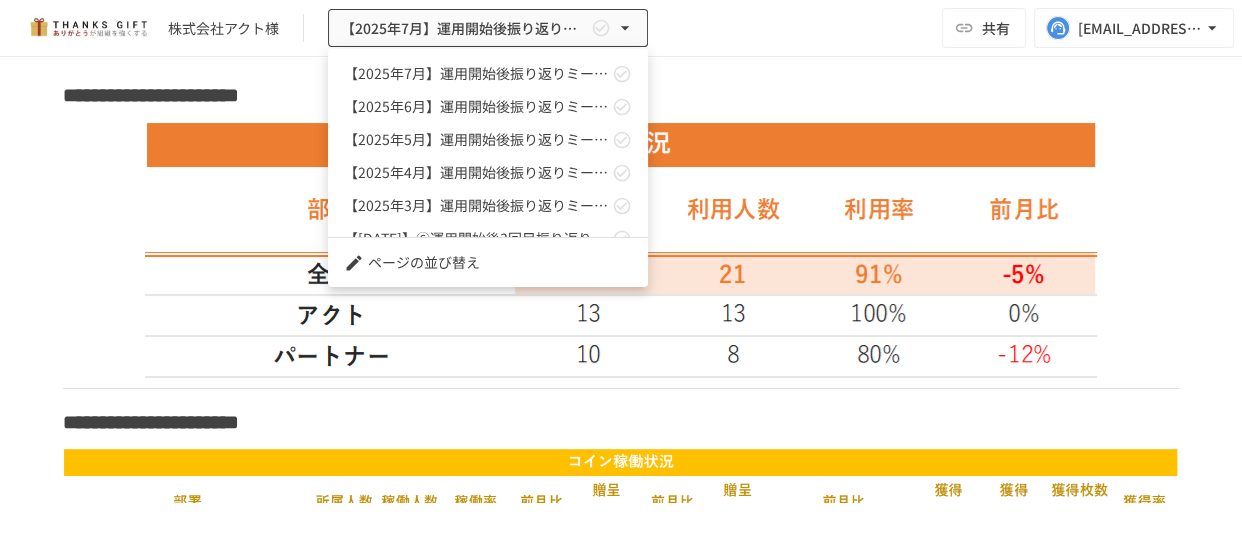 click at bounding box center (621, 272) 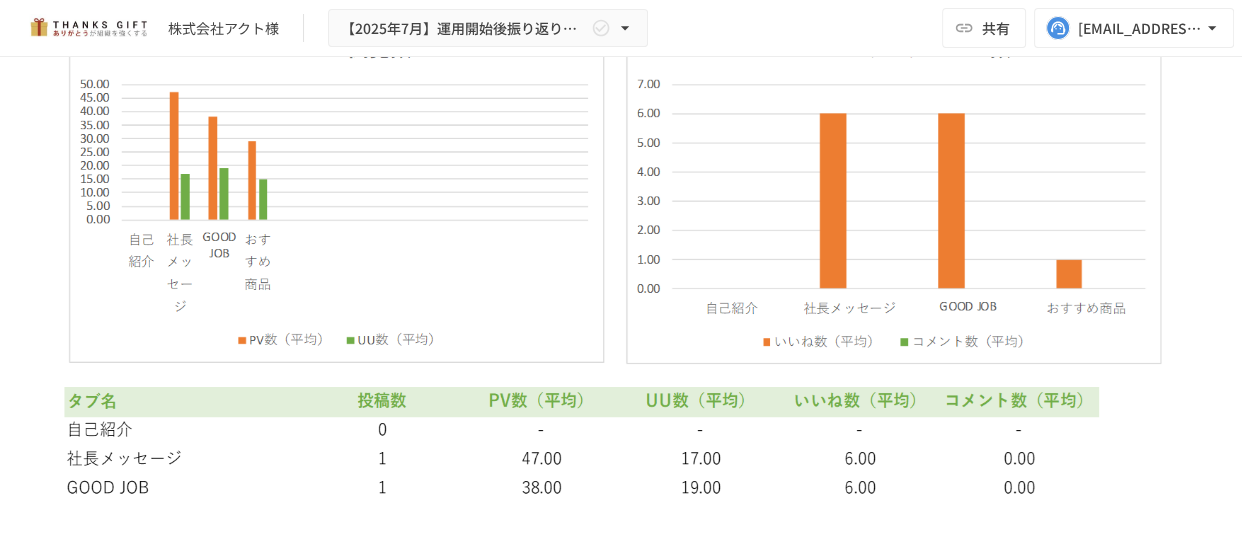 scroll, scrollTop: 7209, scrollLeft: 0, axis: vertical 